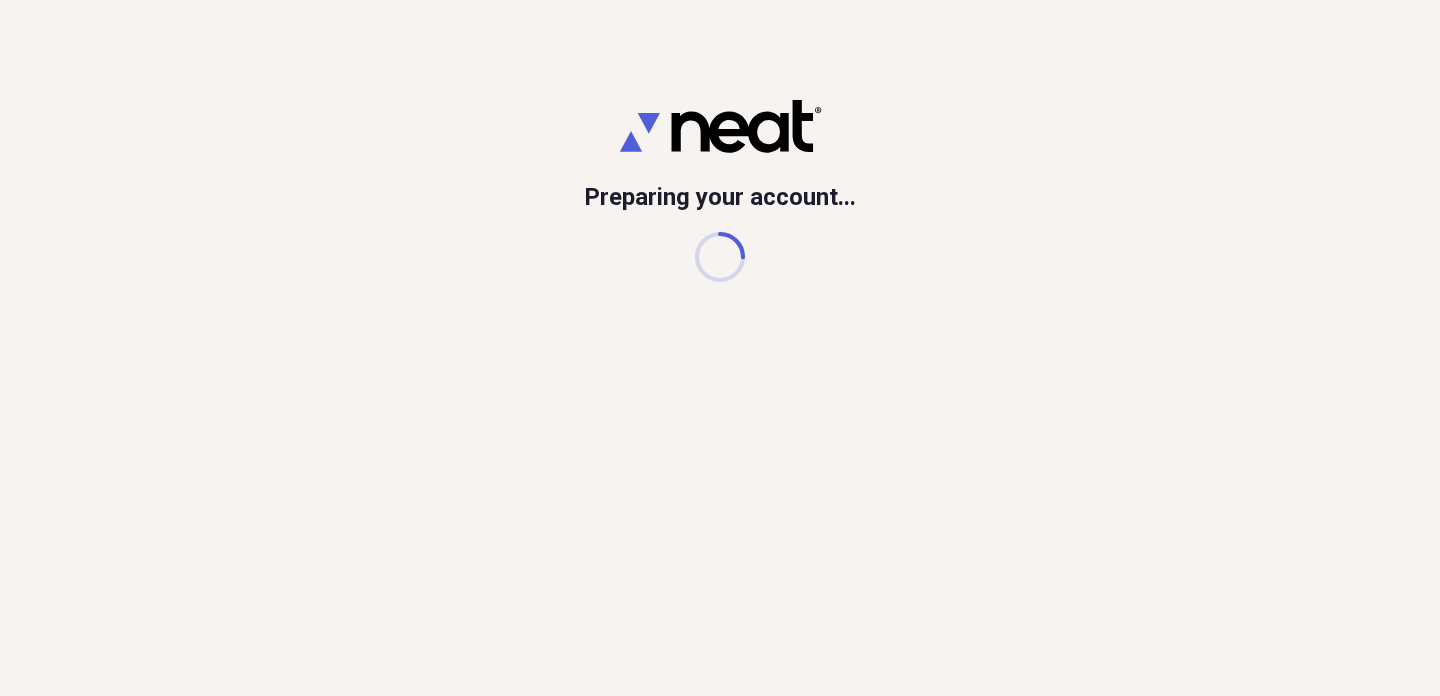 scroll, scrollTop: 0, scrollLeft: 0, axis: both 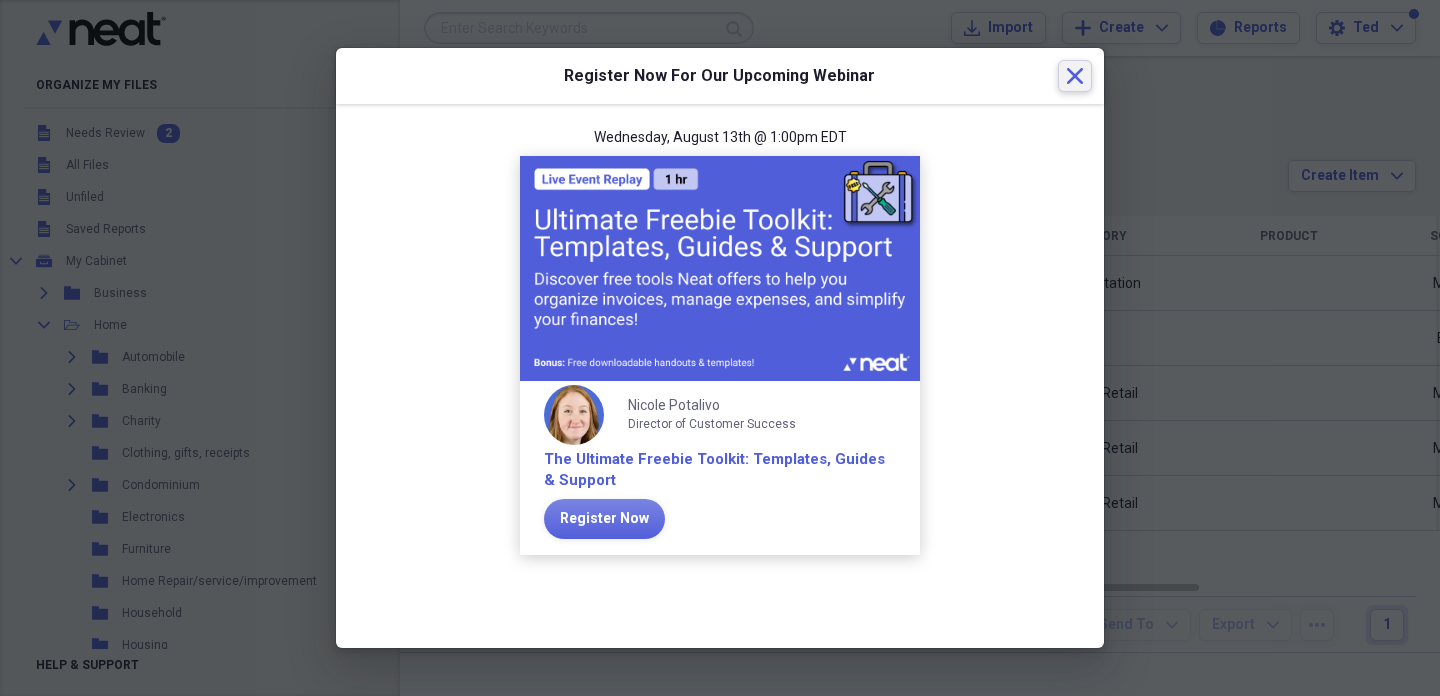 click on "Close" 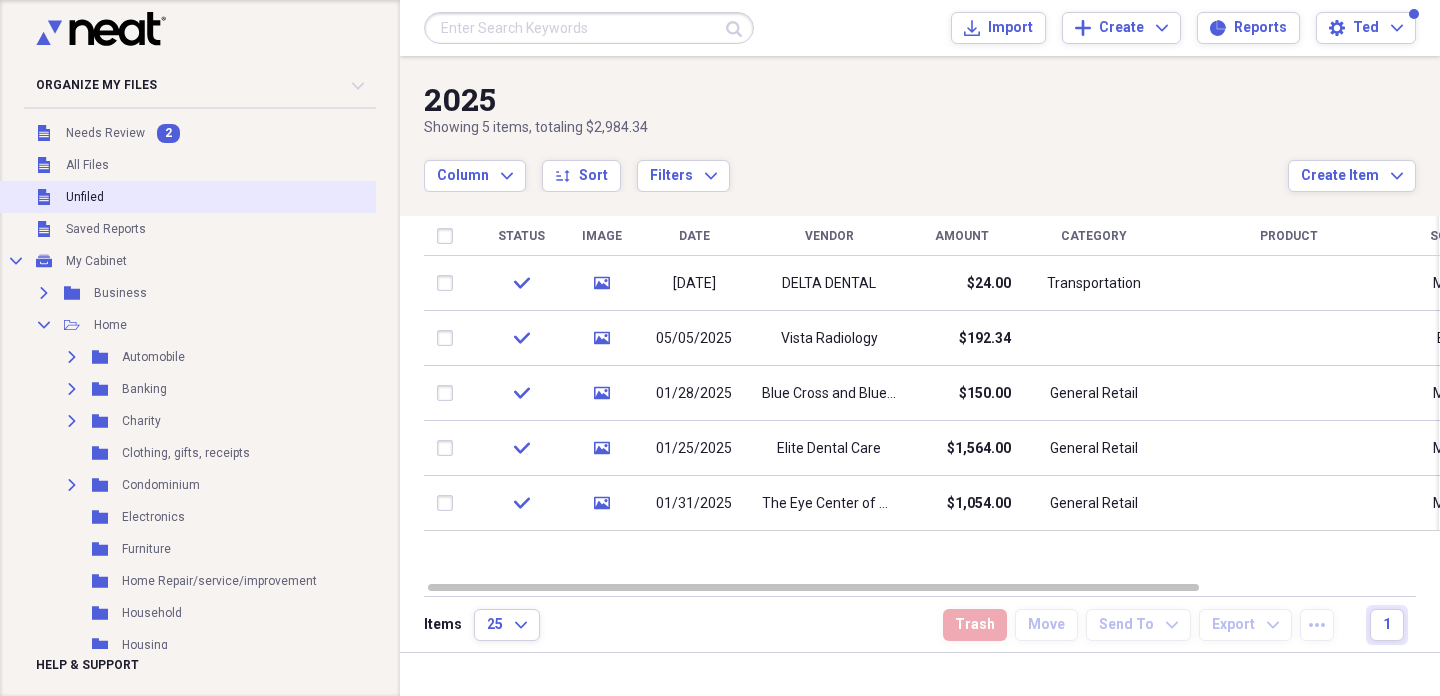 click on "Unfiled" at bounding box center (85, 197) 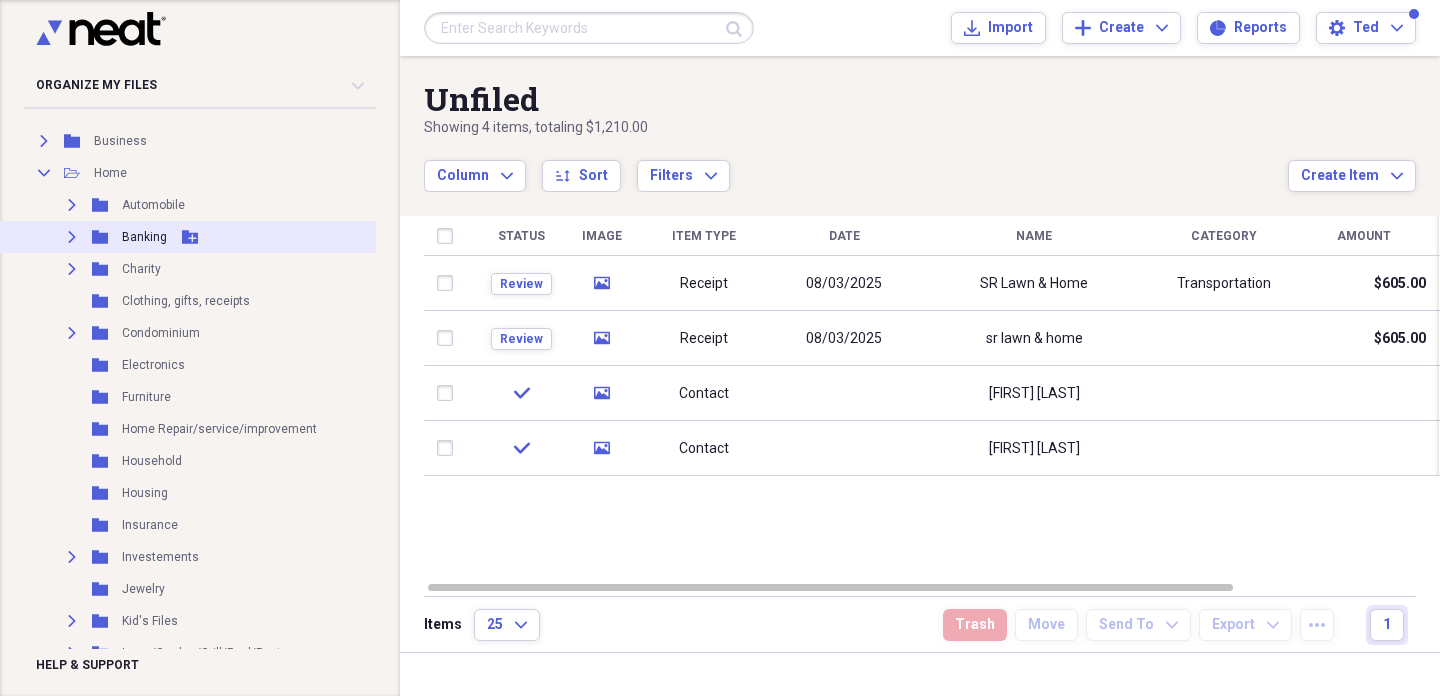 scroll, scrollTop: 152, scrollLeft: 0, axis: vertical 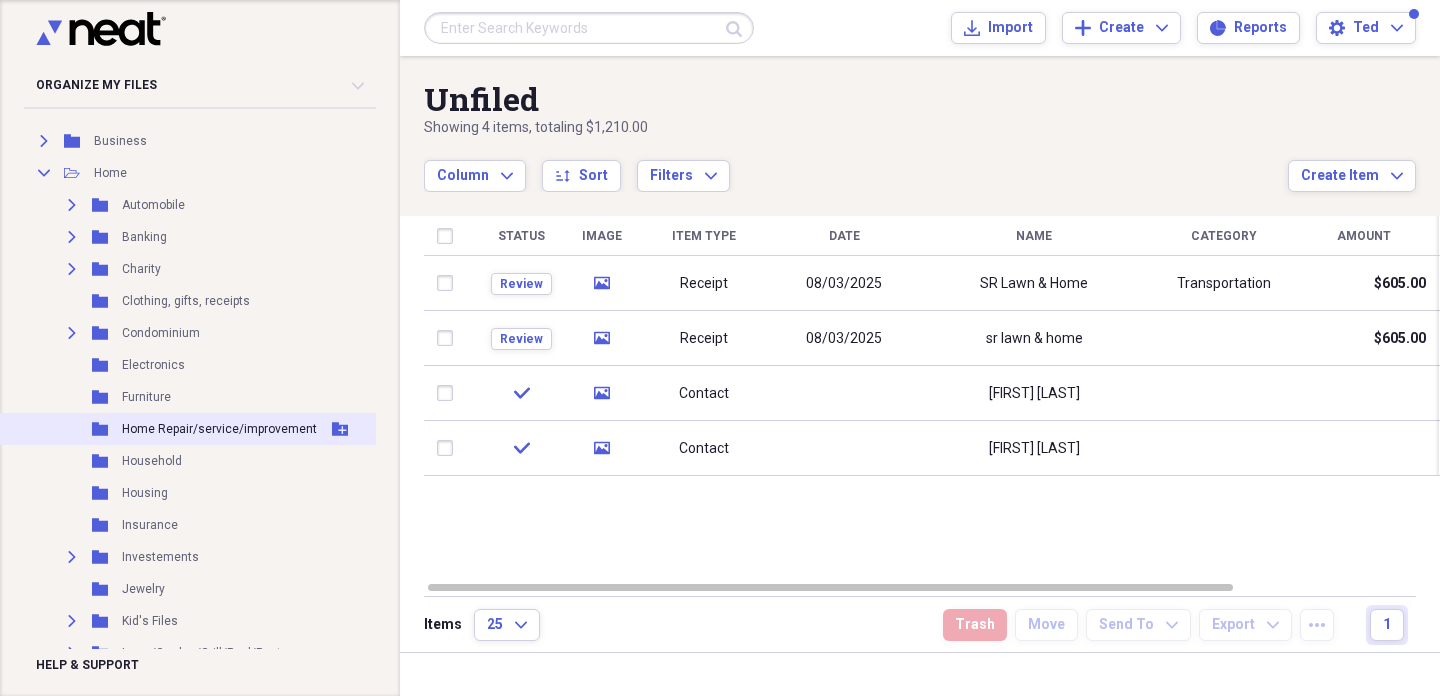 click on "Home Repair/service/improvement" at bounding box center (219, 429) 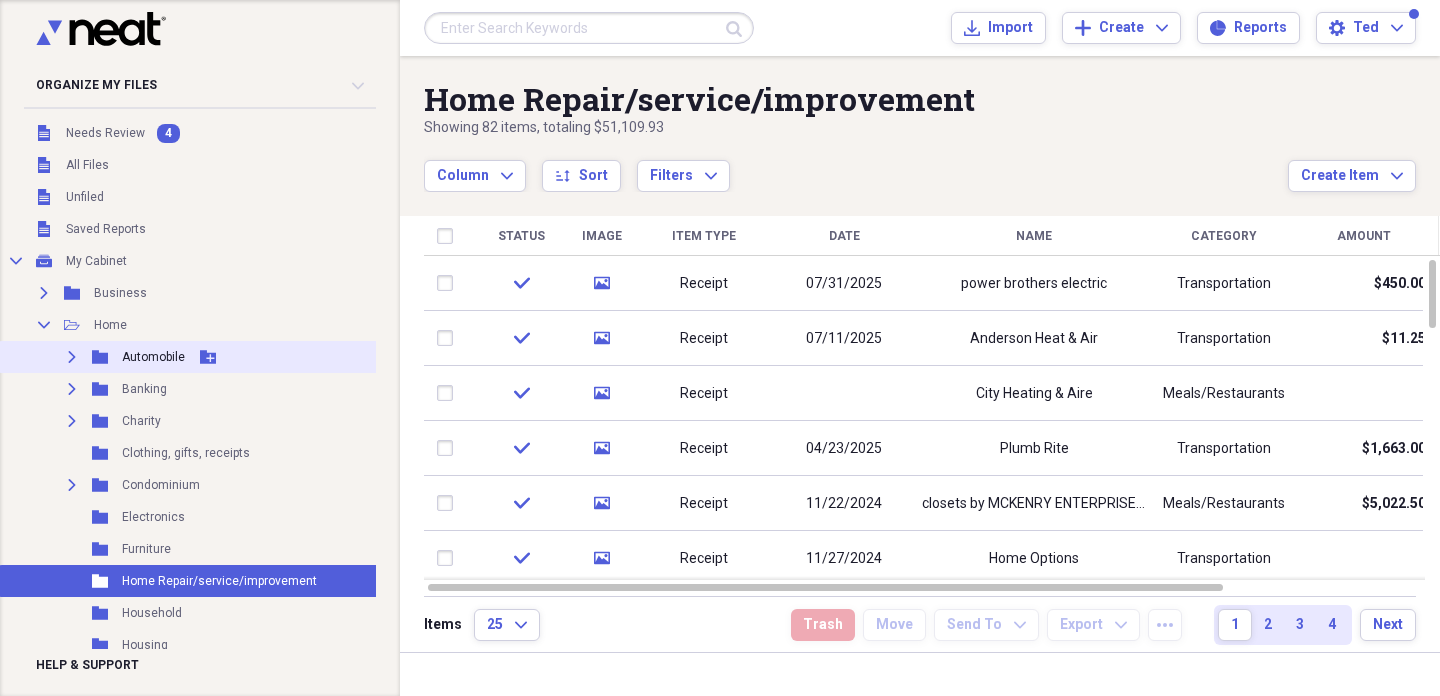 scroll, scrollTop: 0, scrollLeft: 0, axis: both 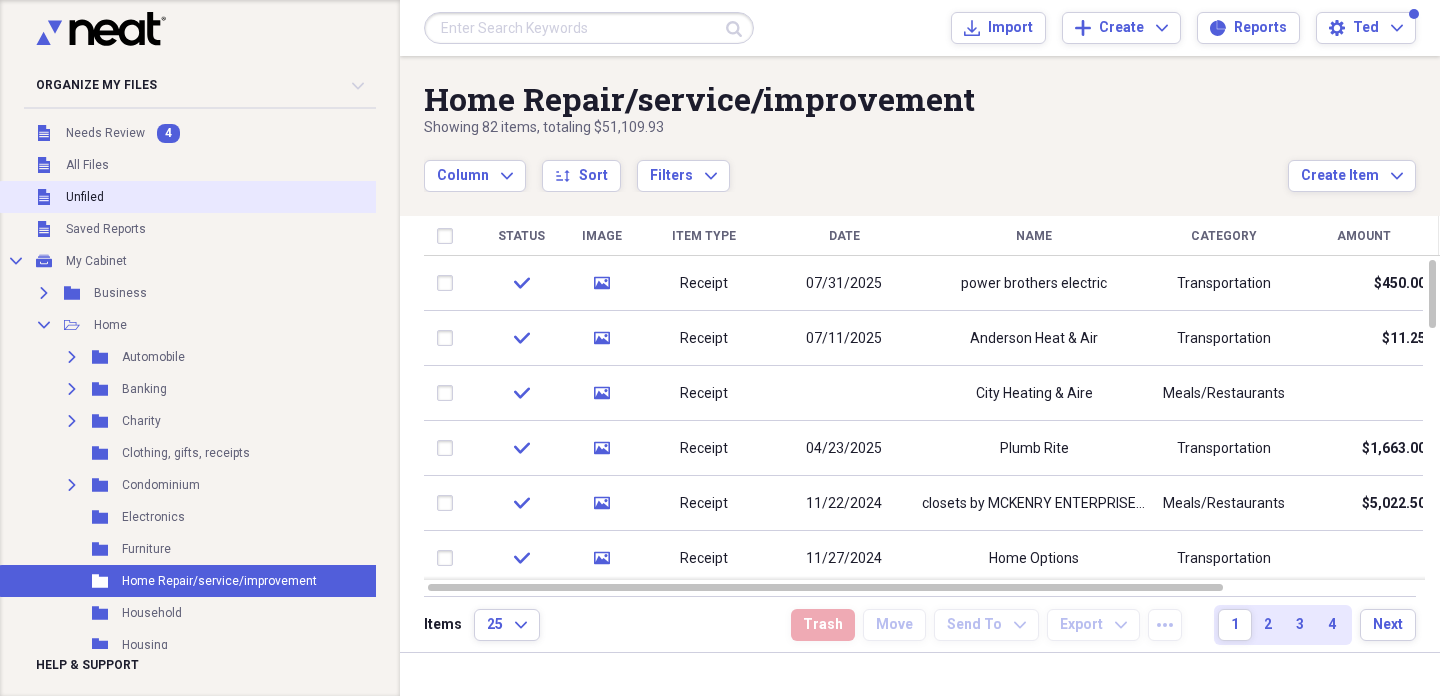 click on "Unfiled Unfiled" at bounding box center (197, 197) 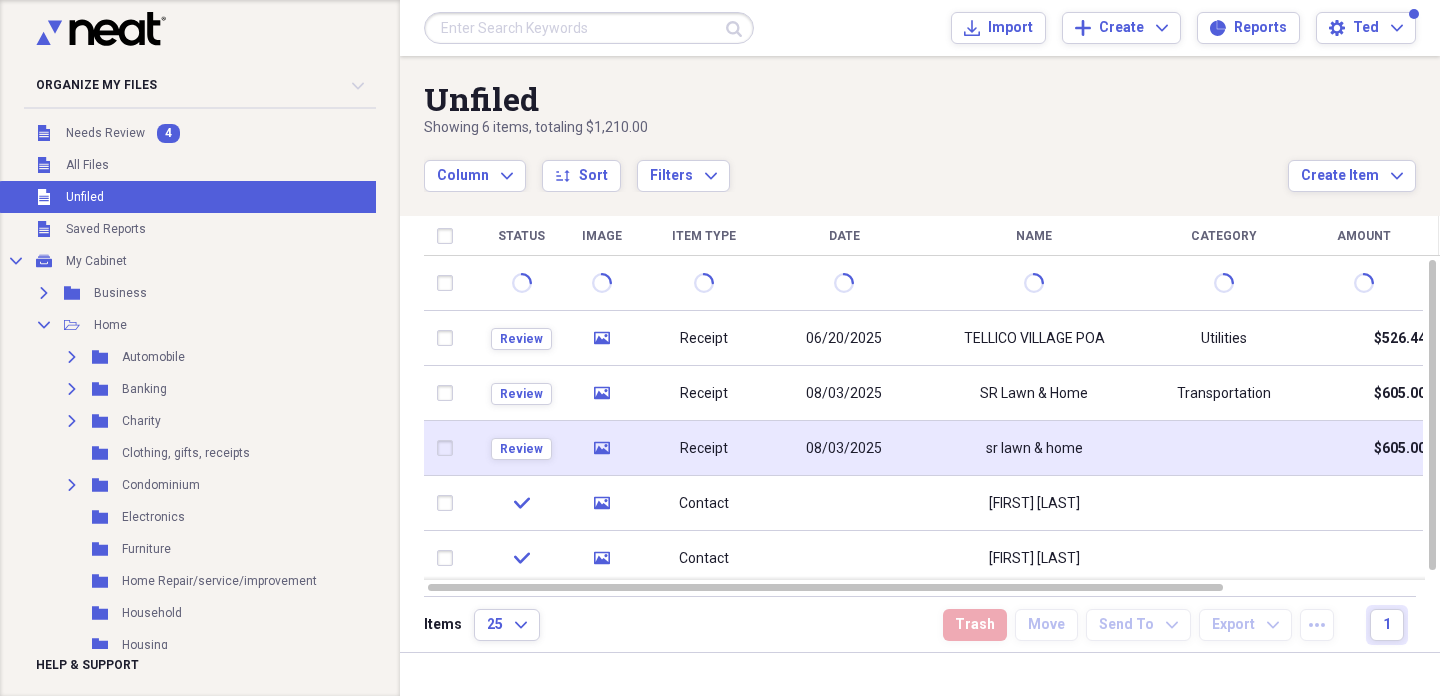 click on "Receipt" at bounding box center [704, 449] 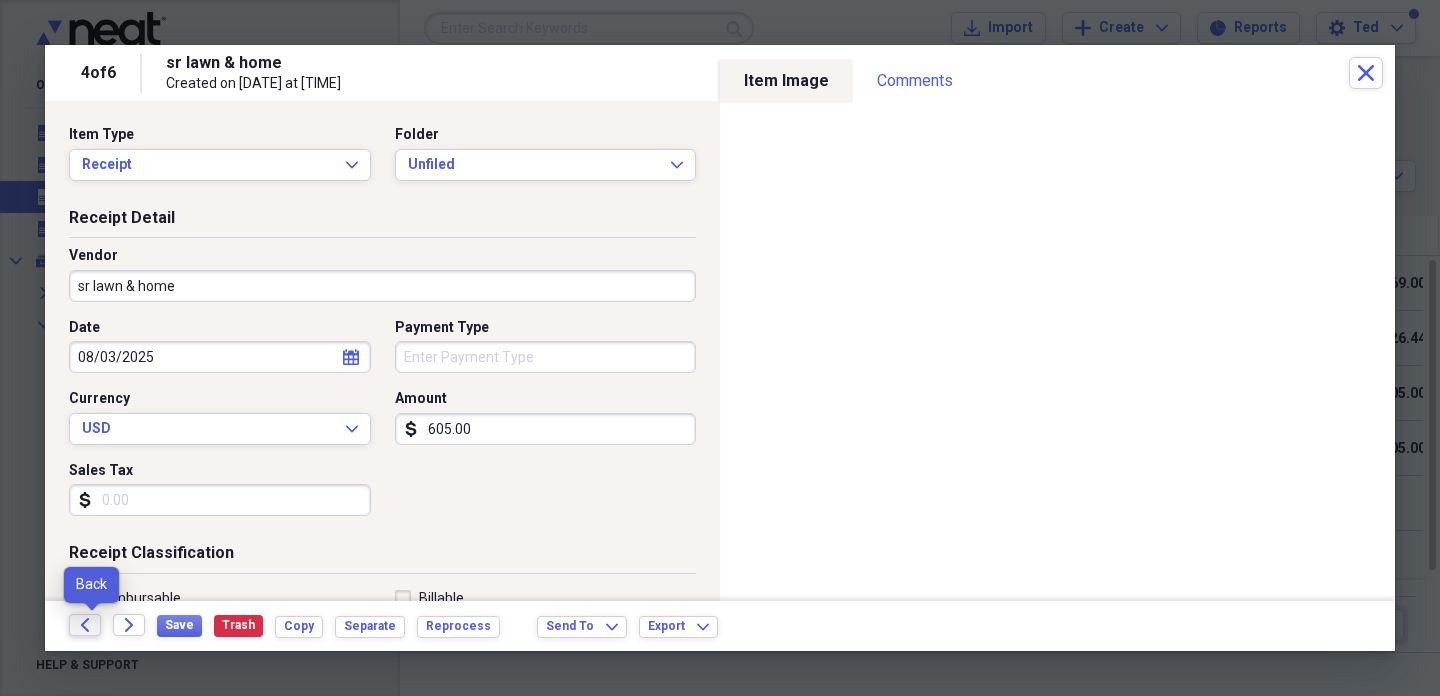 click on "Back" 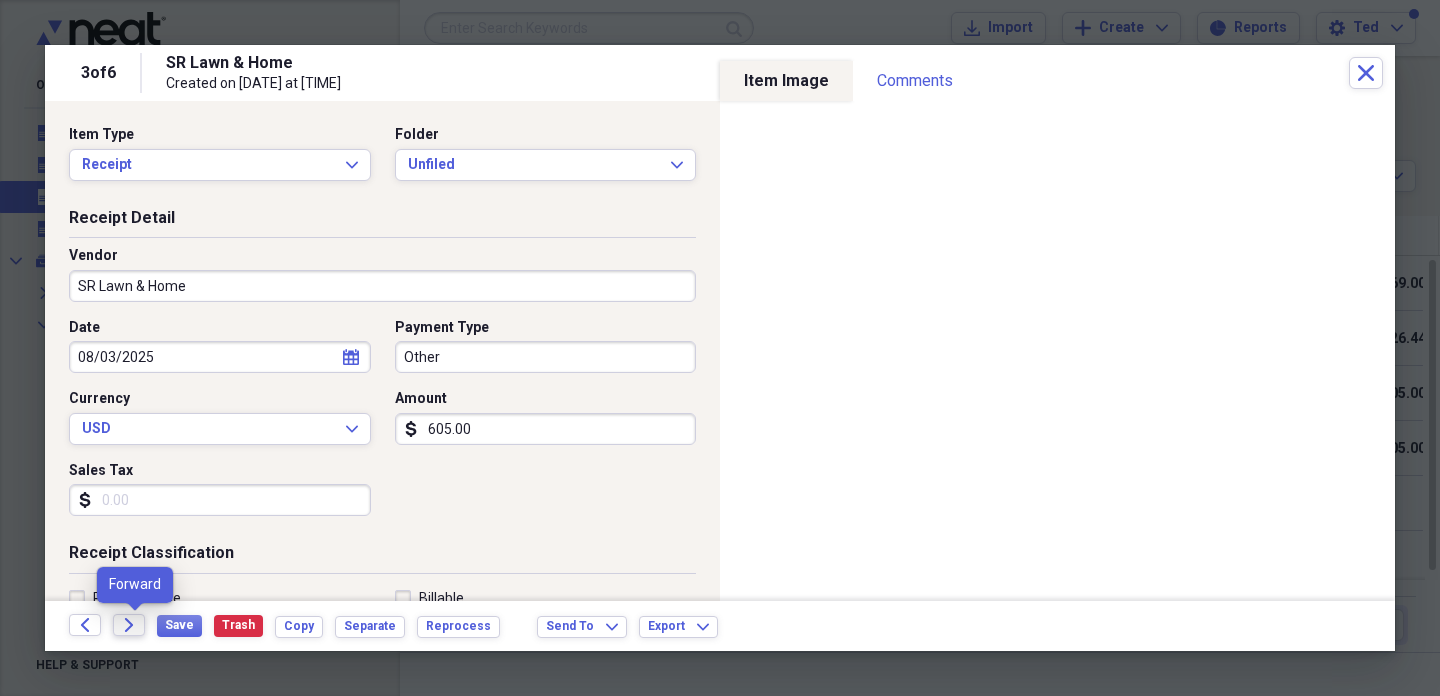 click on "Forward" 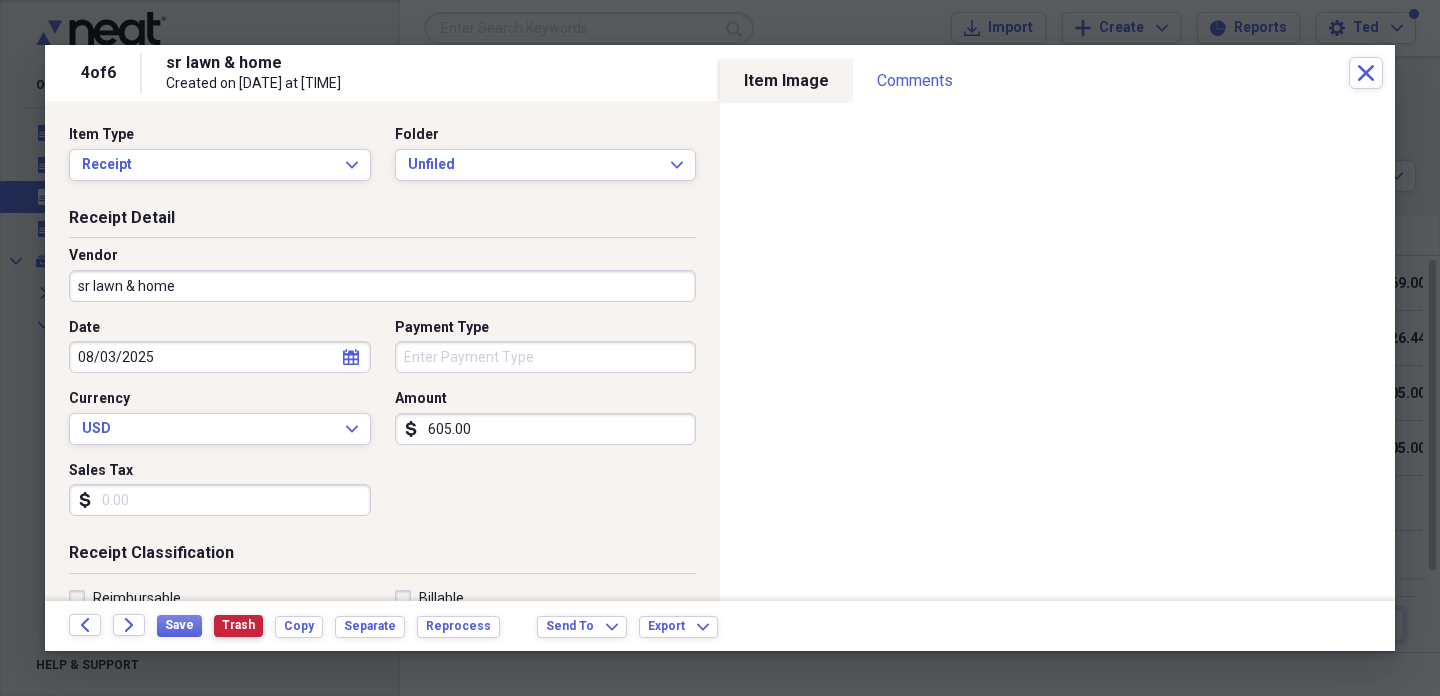 click on "Trash" at bounding box center (238, 625) 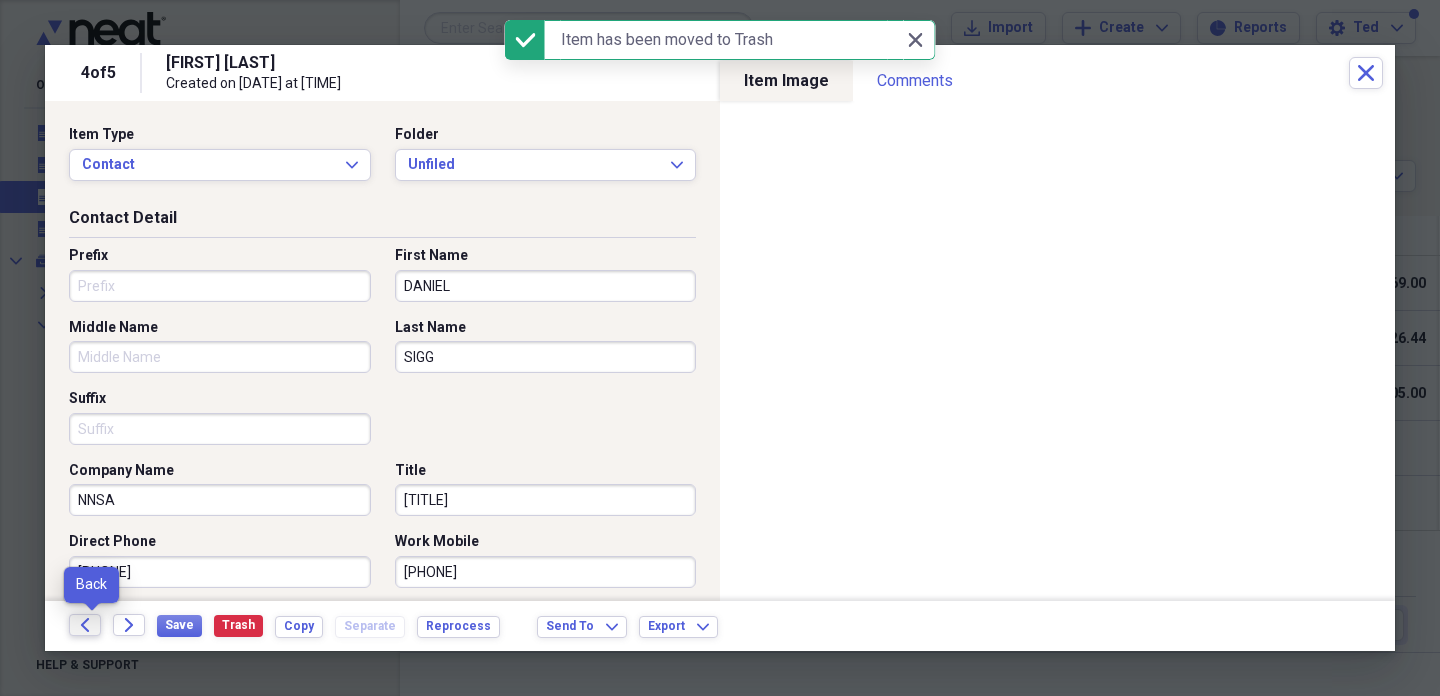click on "Back" 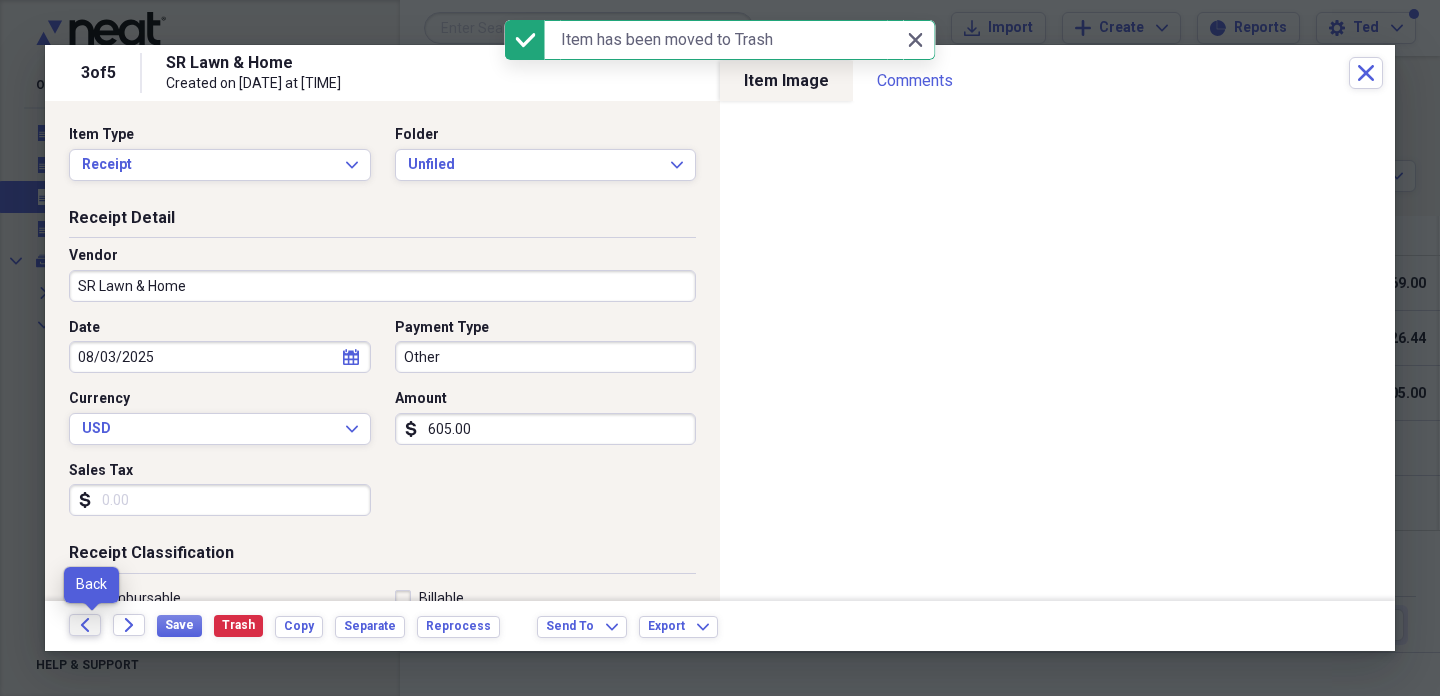 click 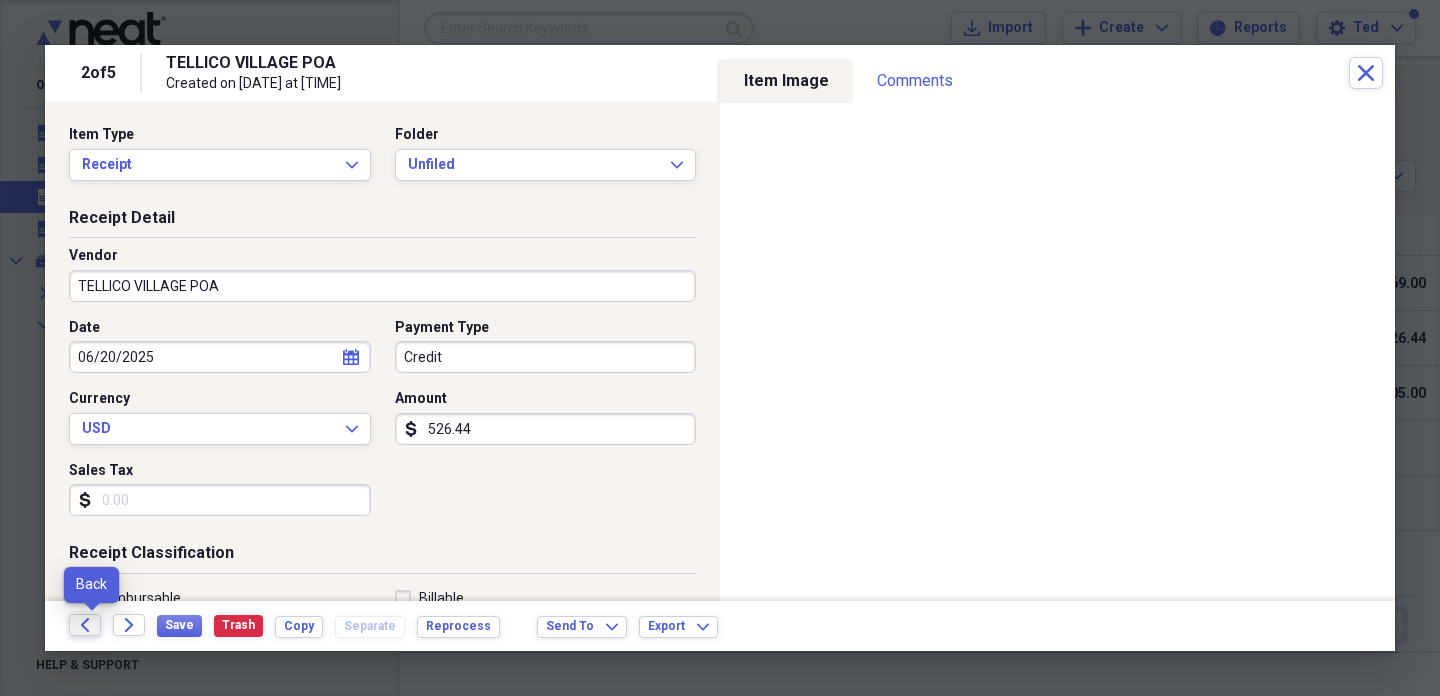 click 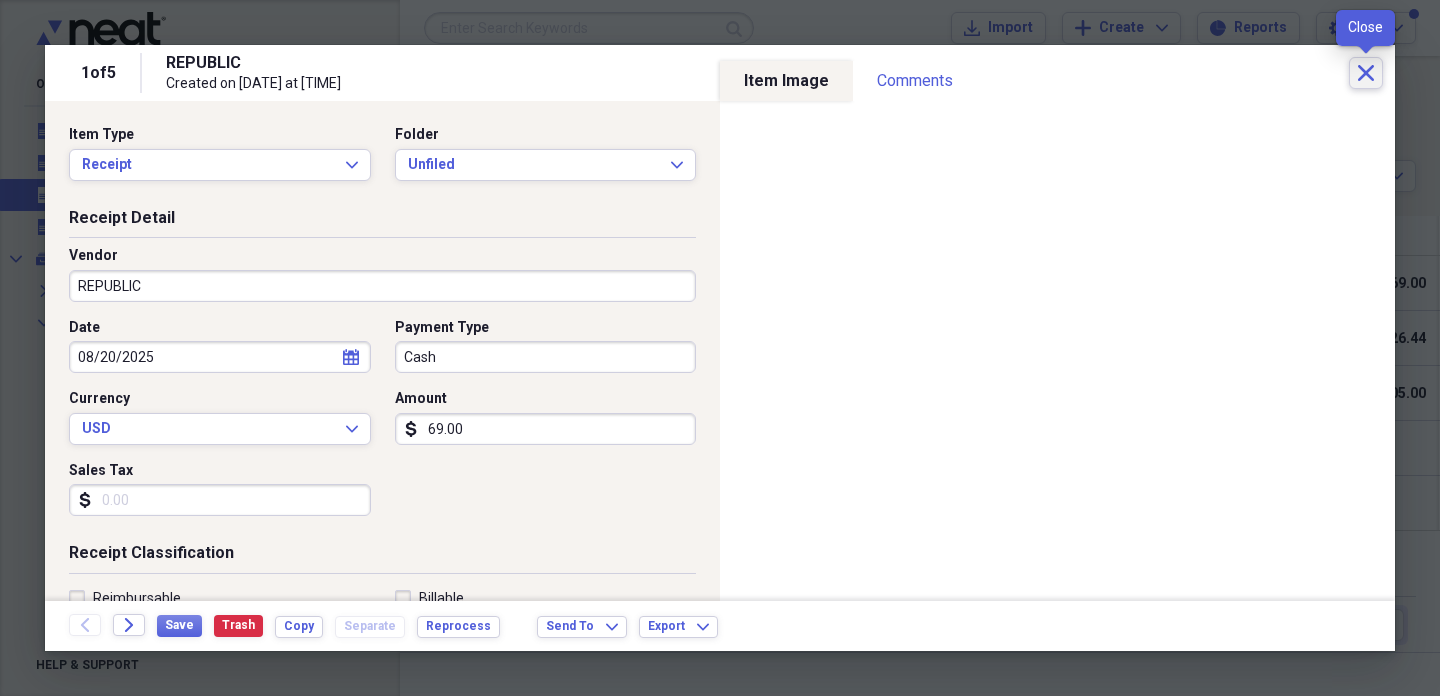 click on "Close" at bounding box center (1366, 73) 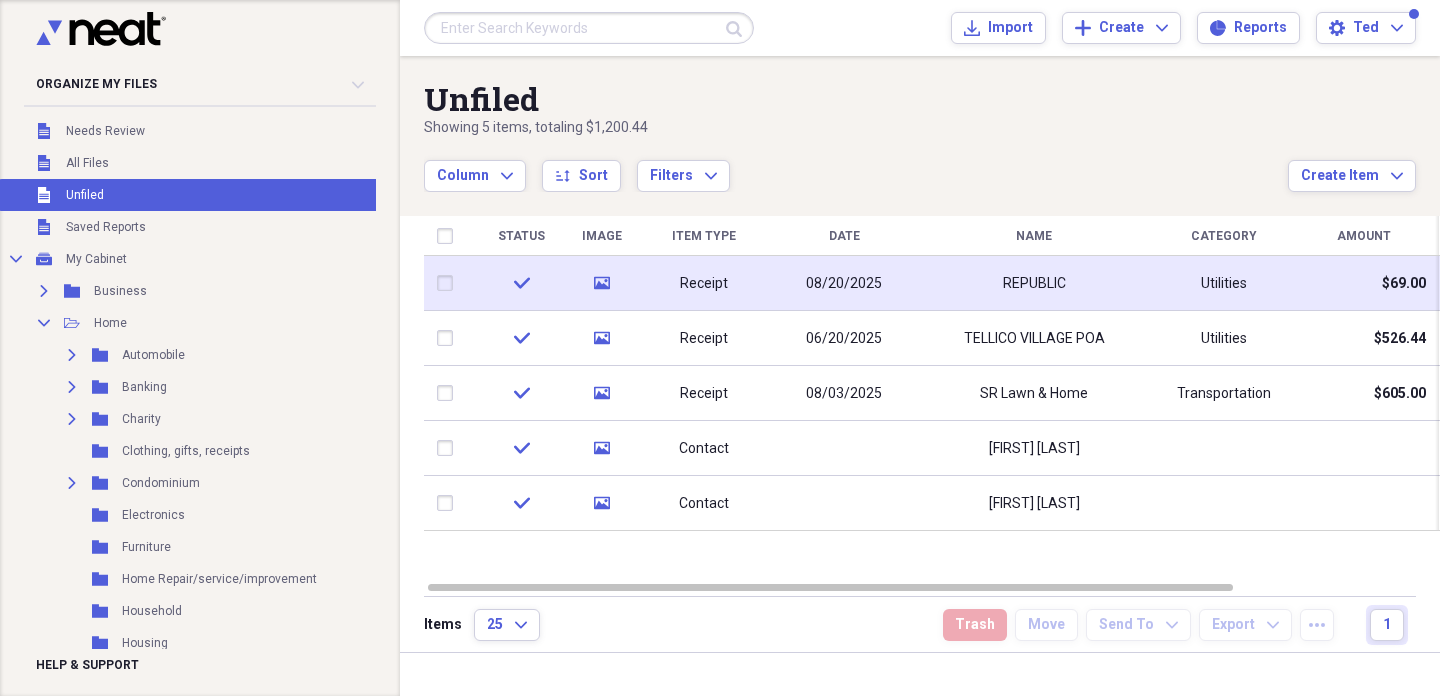 click at bounding box center (449, 283) 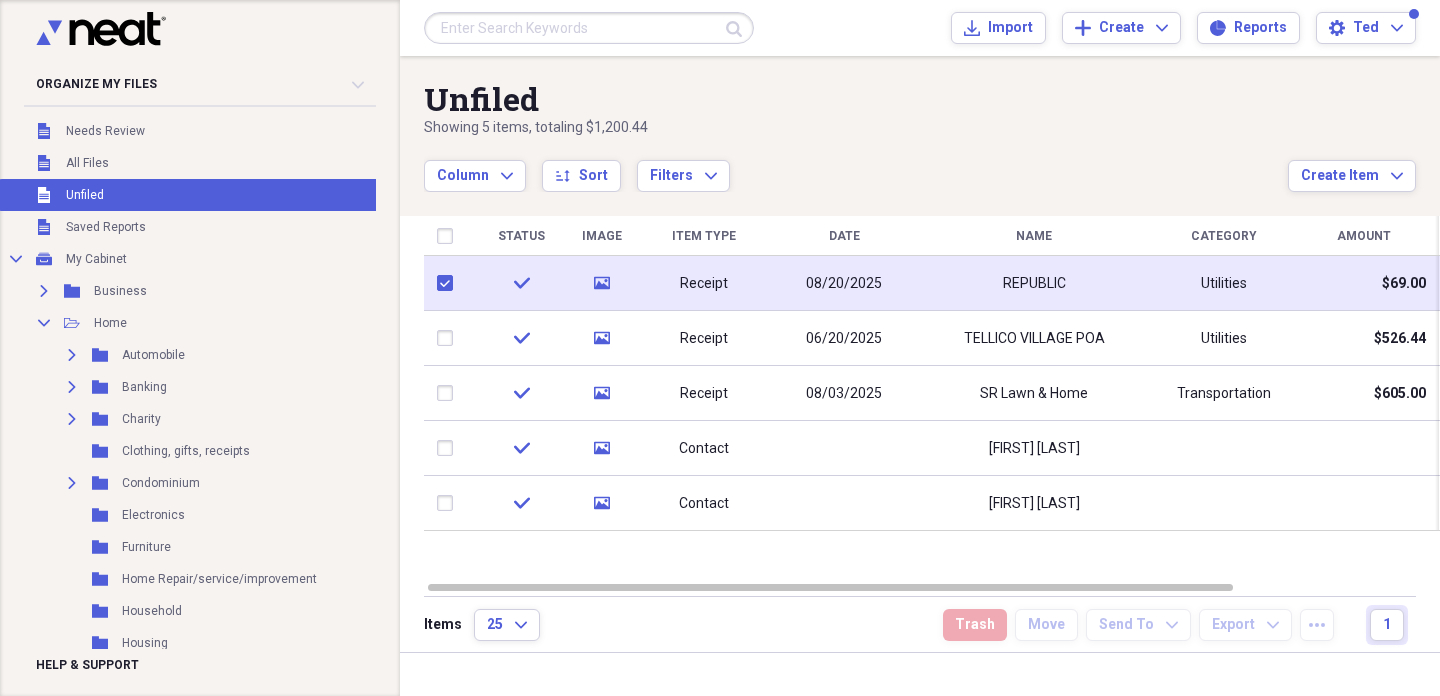 checkbox on "true" 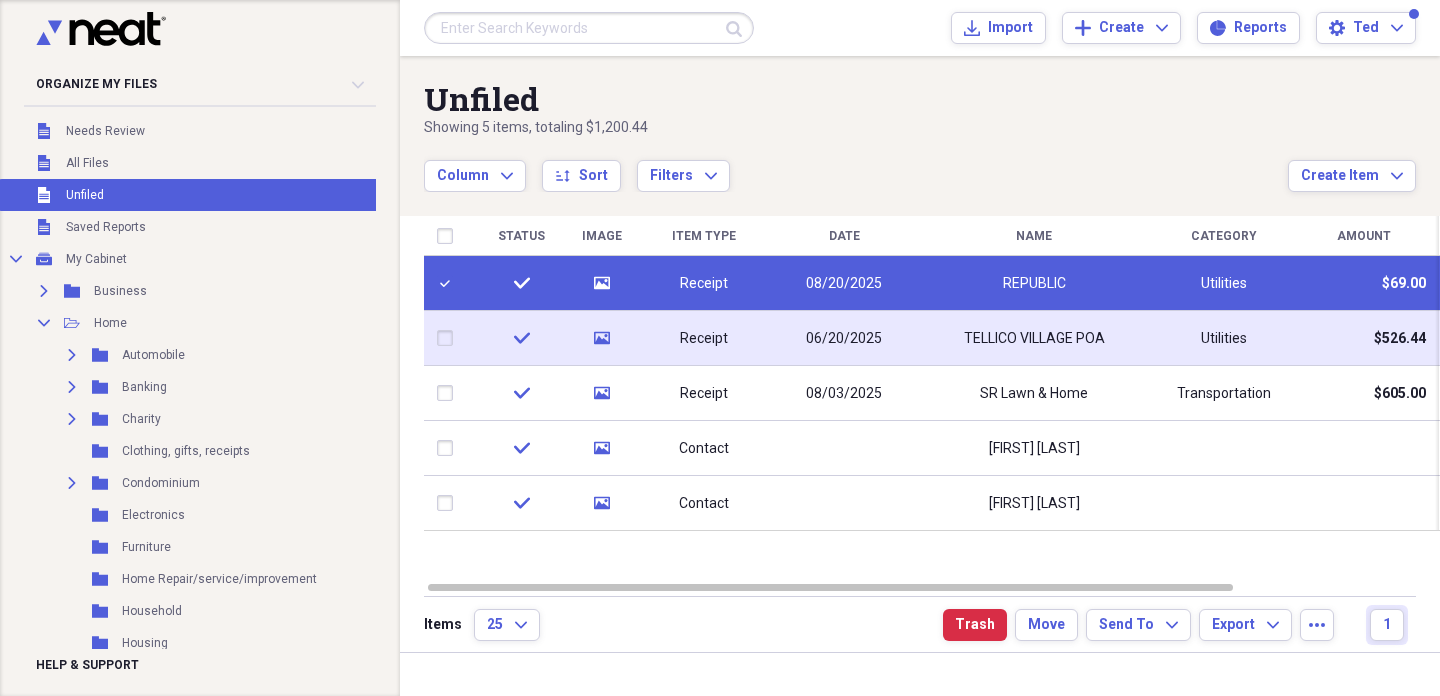 click at bounding box center (449, 338) 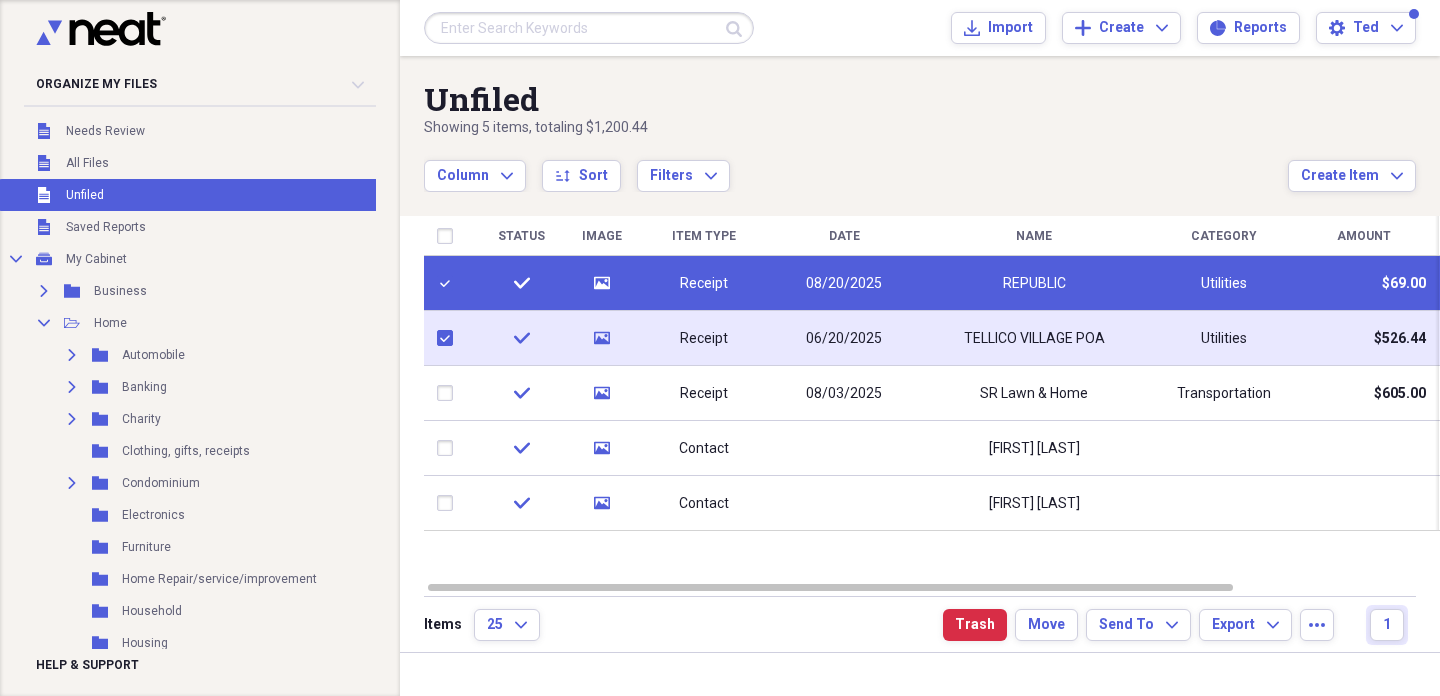 checkbox on "true" 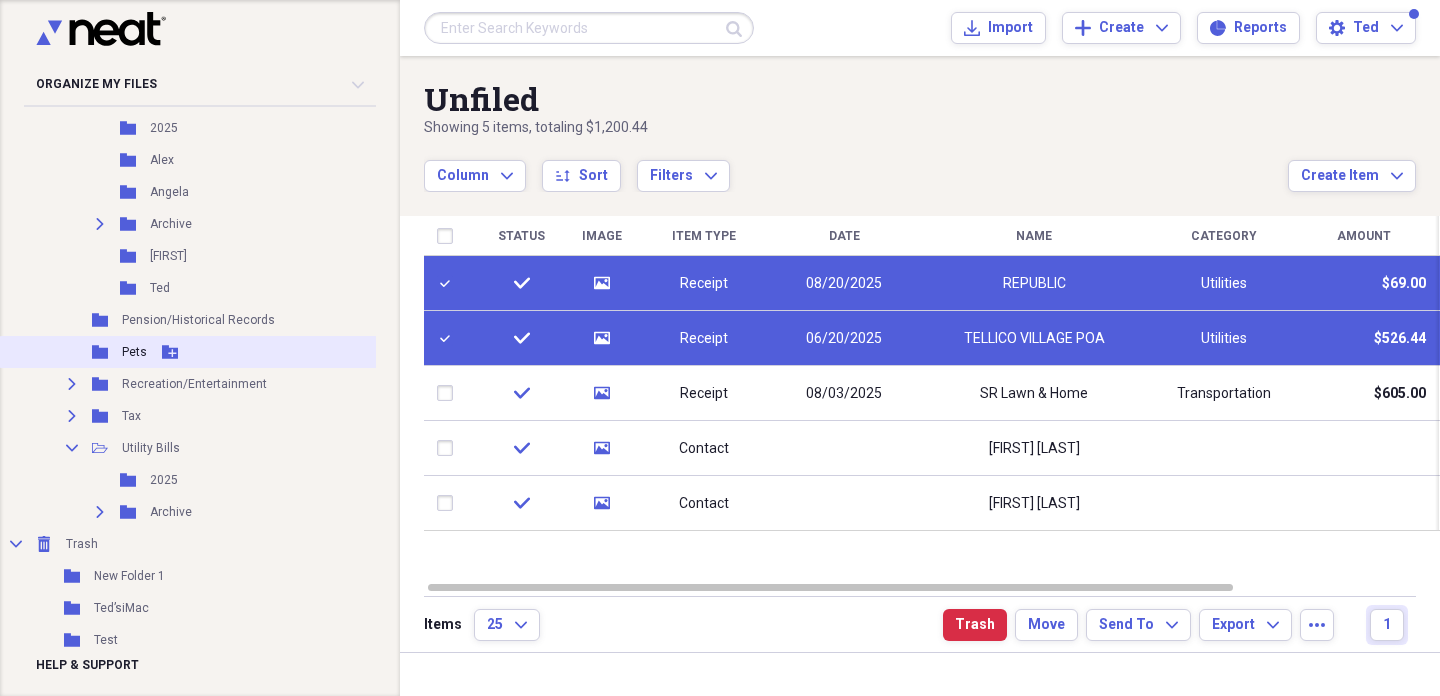 scroll, scrollTop: 738, scrollLeft: 0, axis: vertical 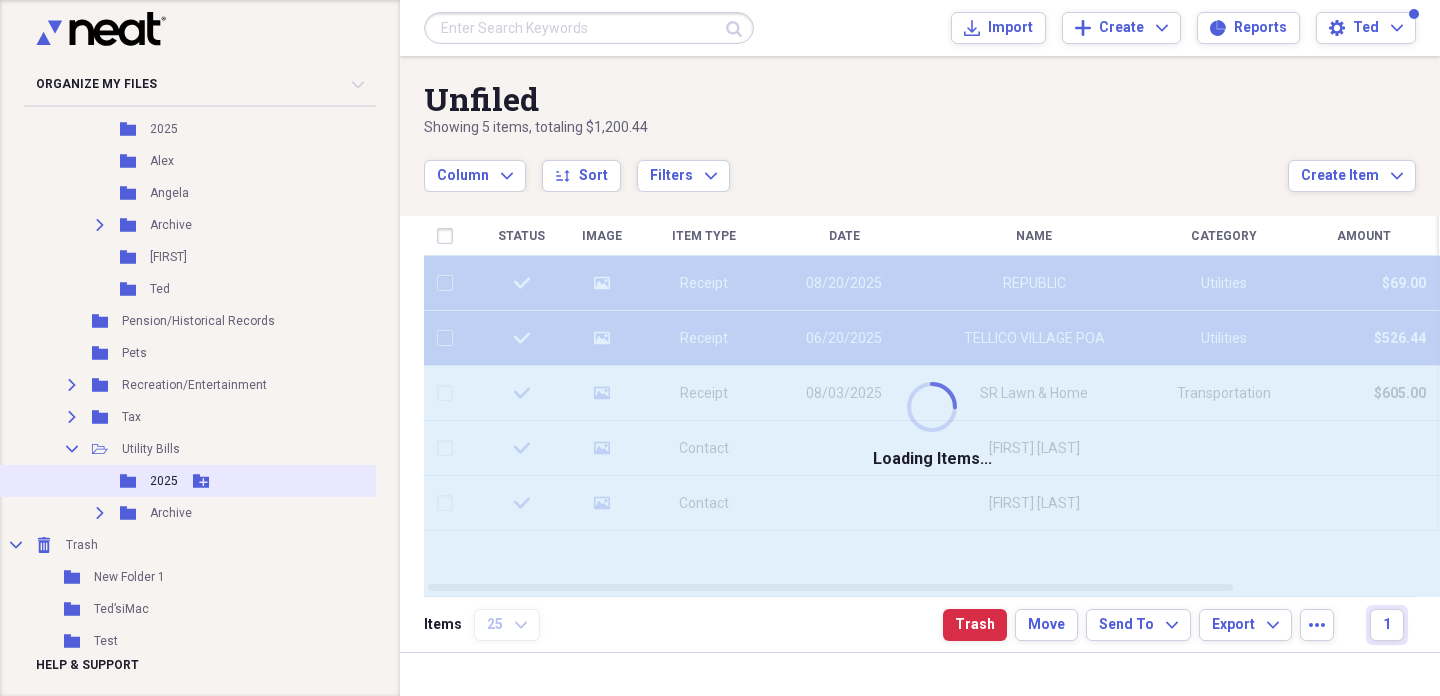 checkbox on "false" 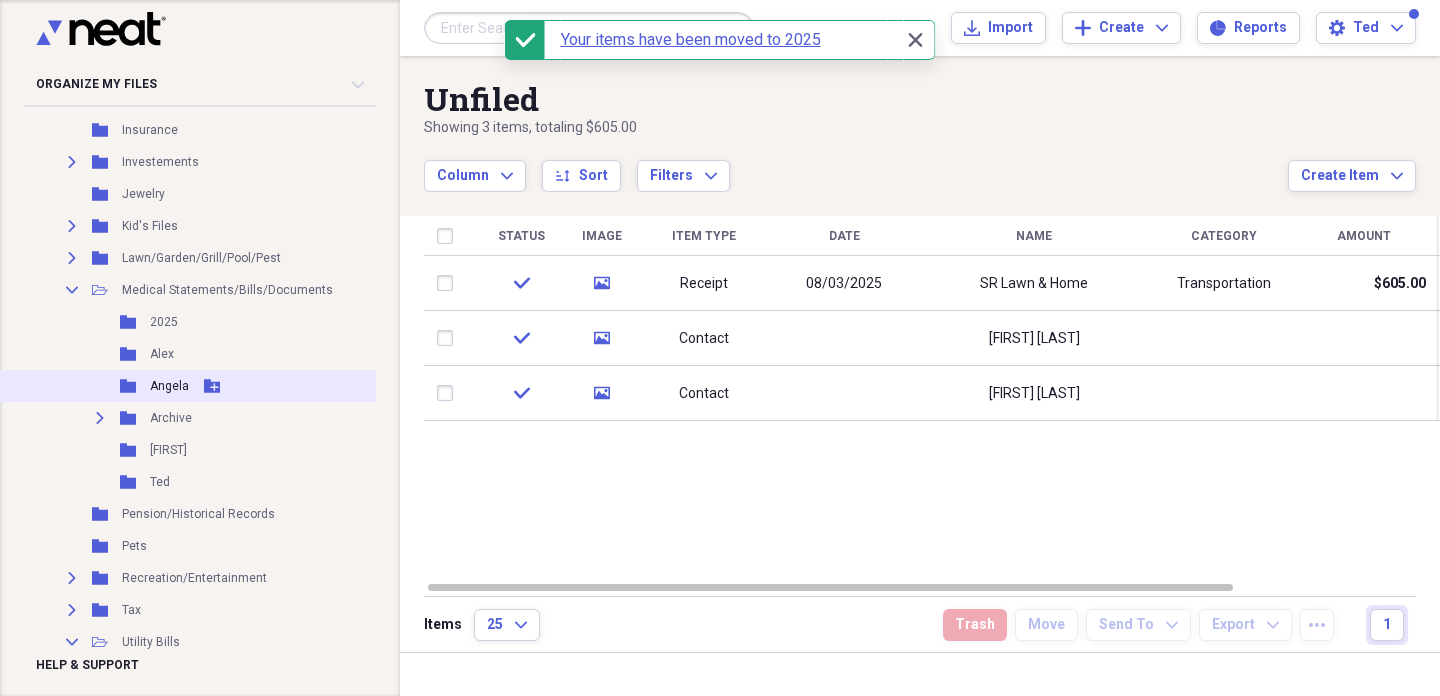 scroll, scrollTop: 464, scrollLeft: 0, axis: vertical 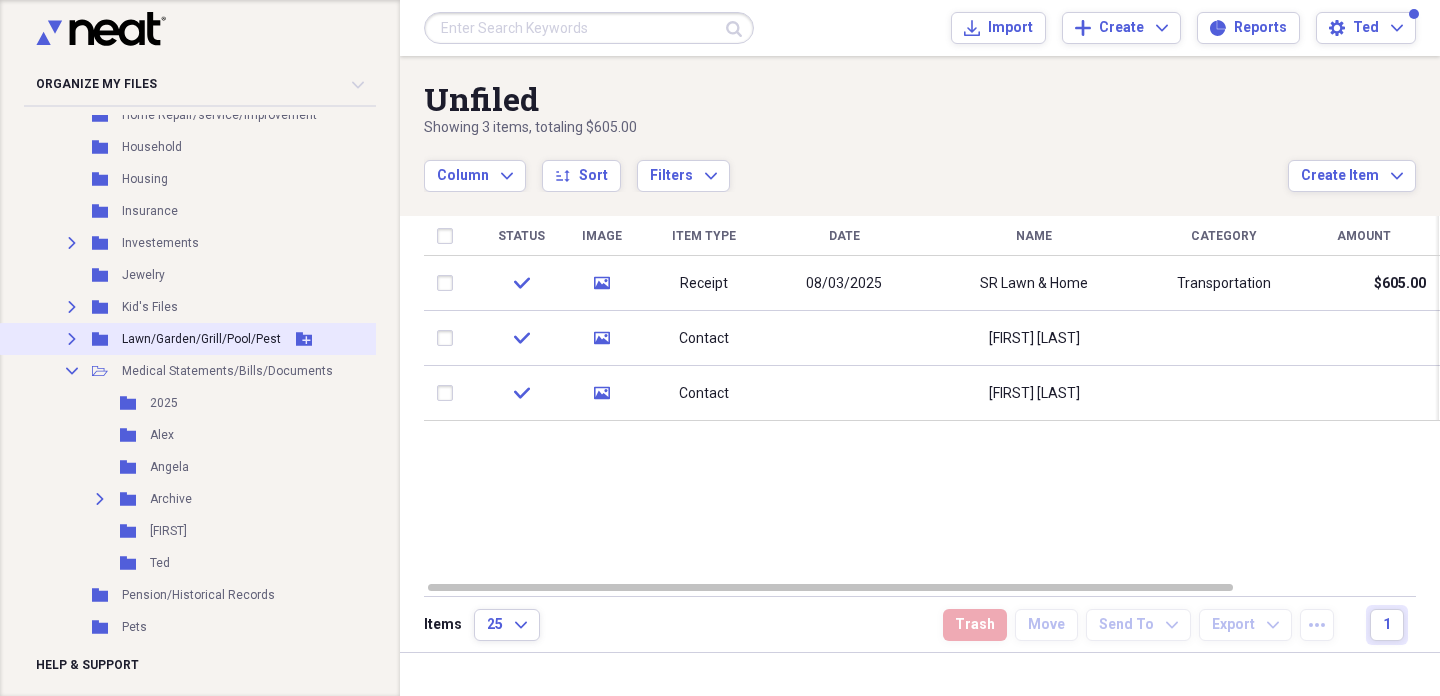 click 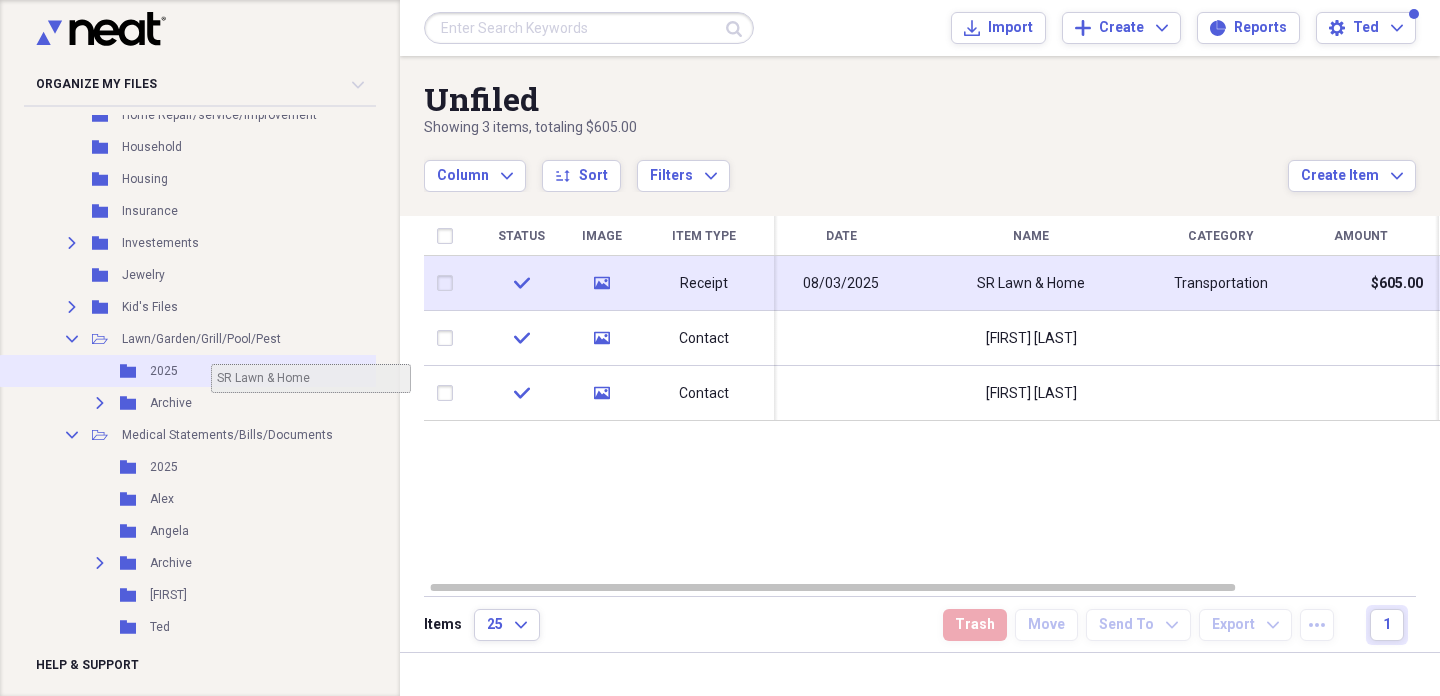 scroll, scrollTop: 466, scrollLeft: 0, axis: vertical 